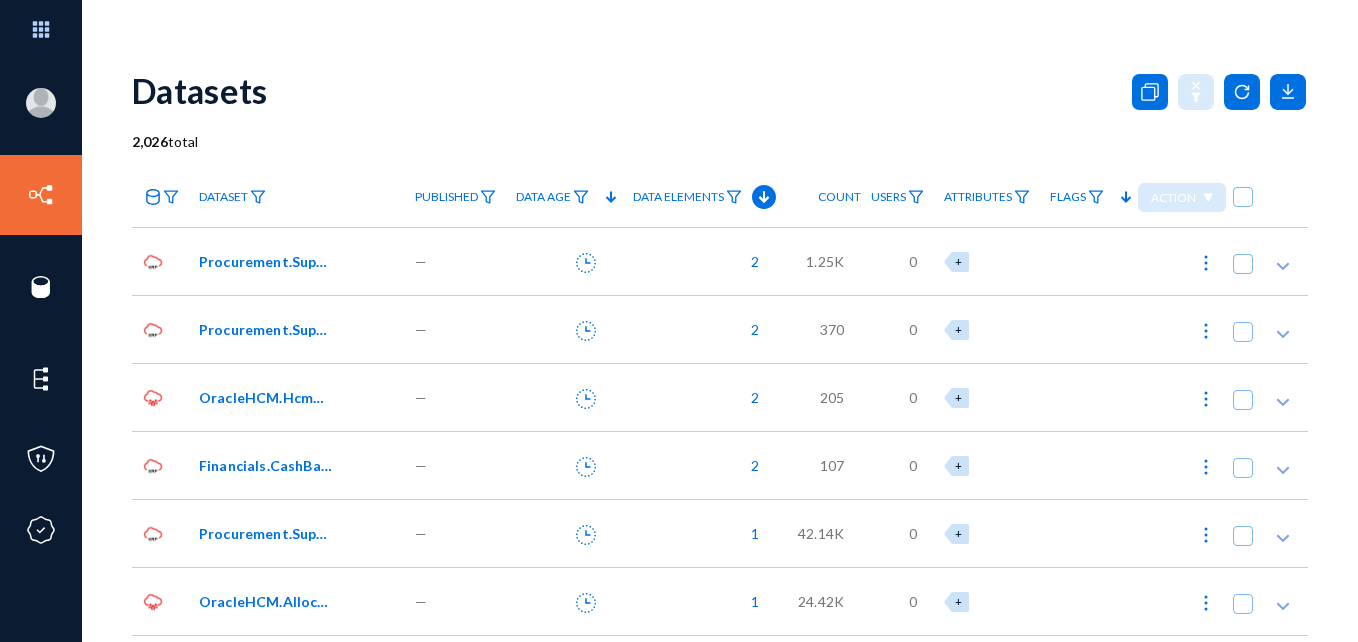 scroll, scrollTop: 0, scrollLeft: 0, axis: both 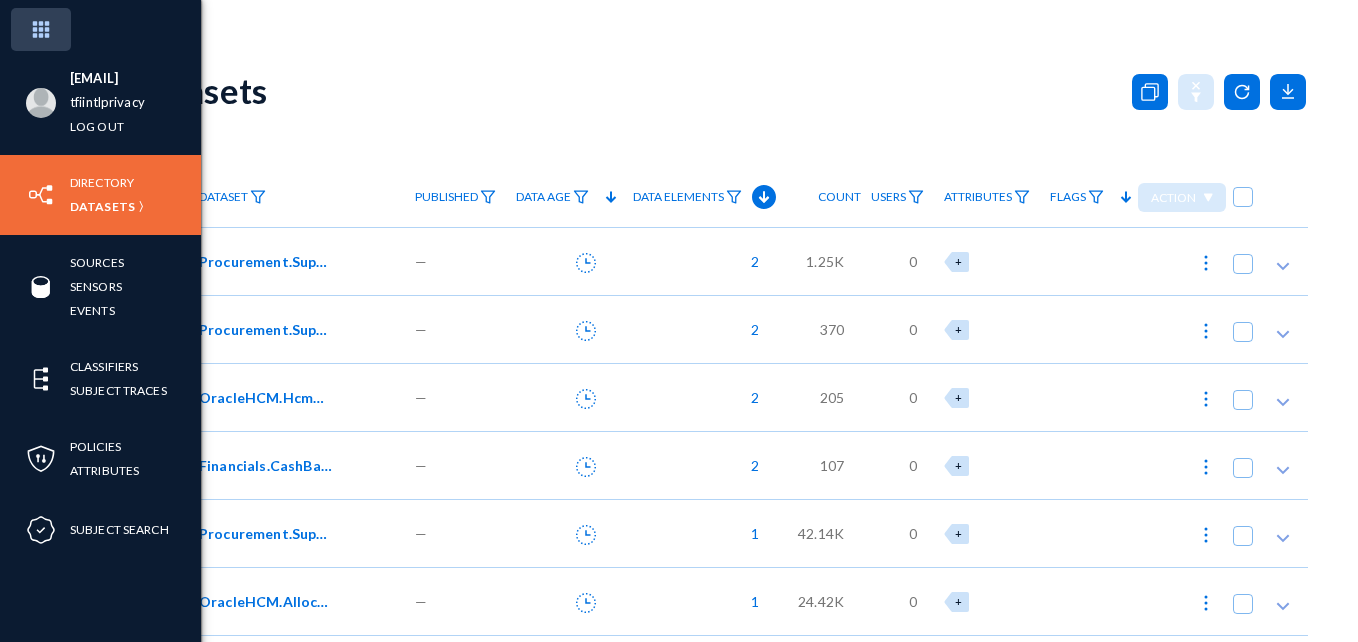 click at bounding box center (41, 29) 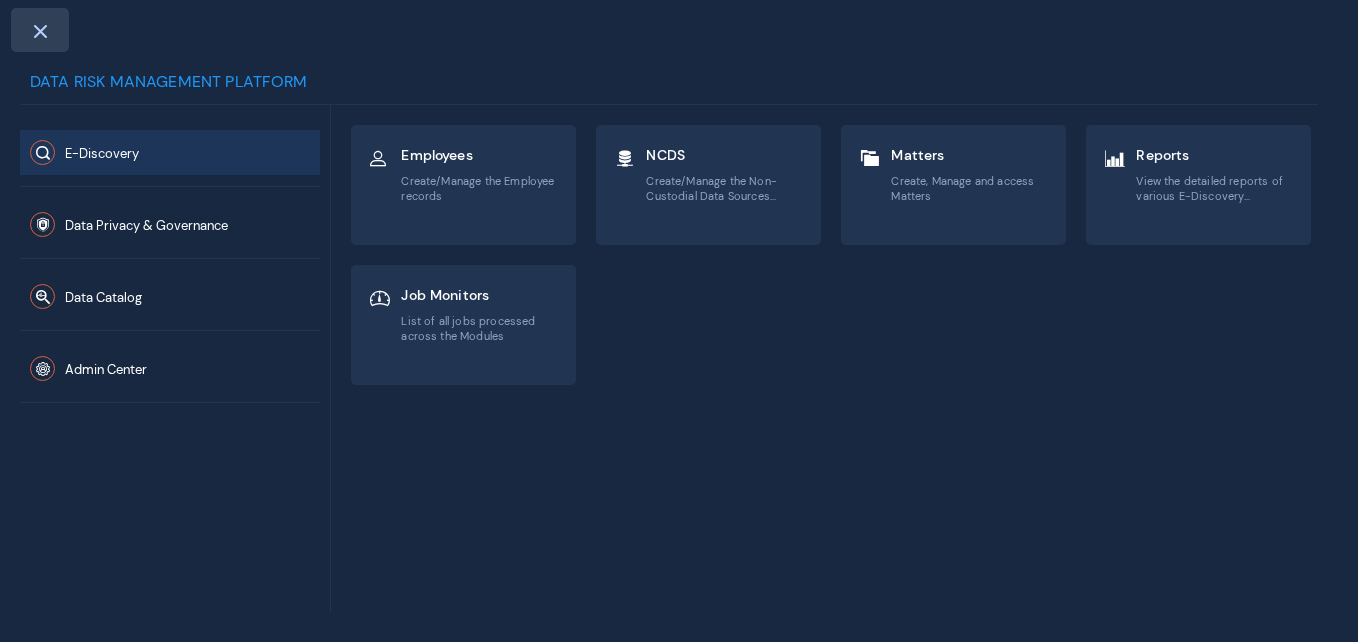 click at bounding box center (40, 31) 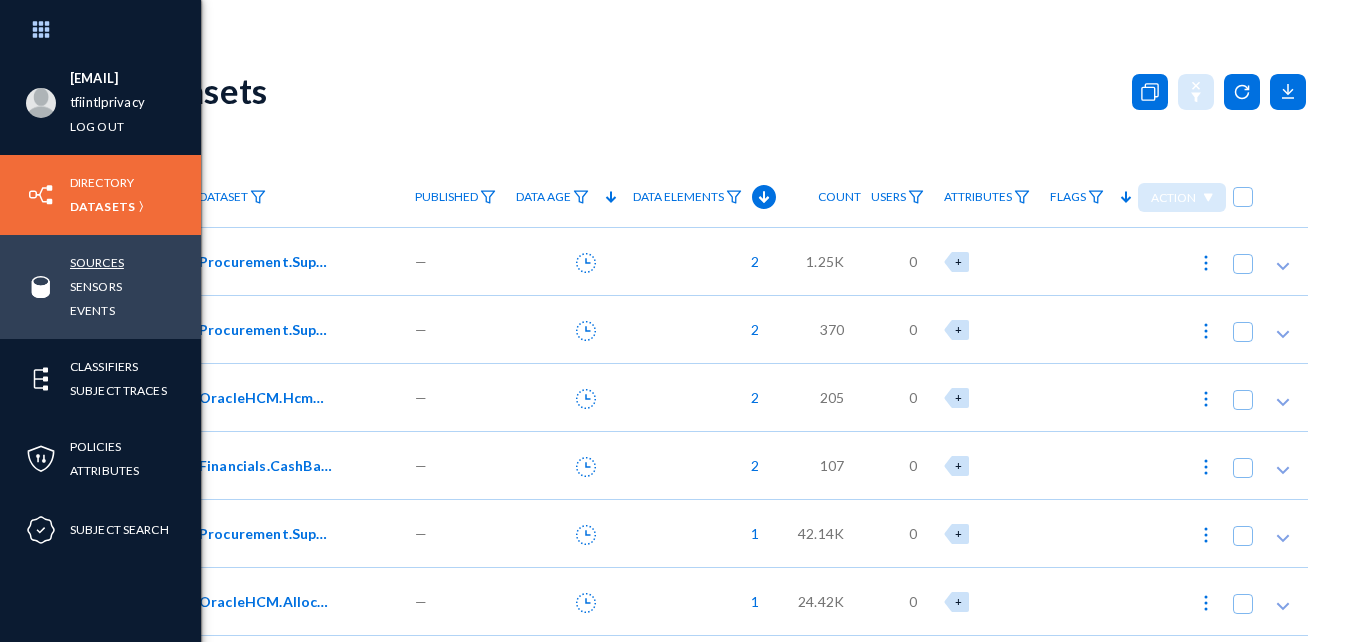 click on "Sources" at bounding box center [97, 262] 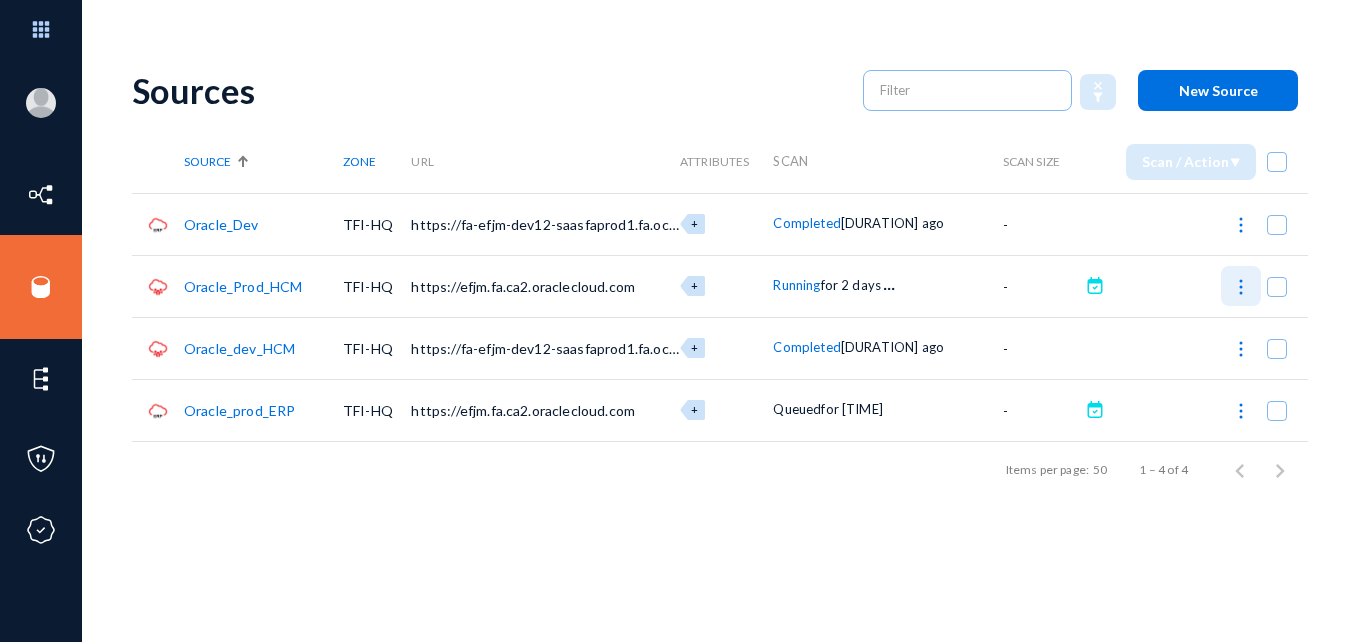 click at bounding box center [1241, 287] 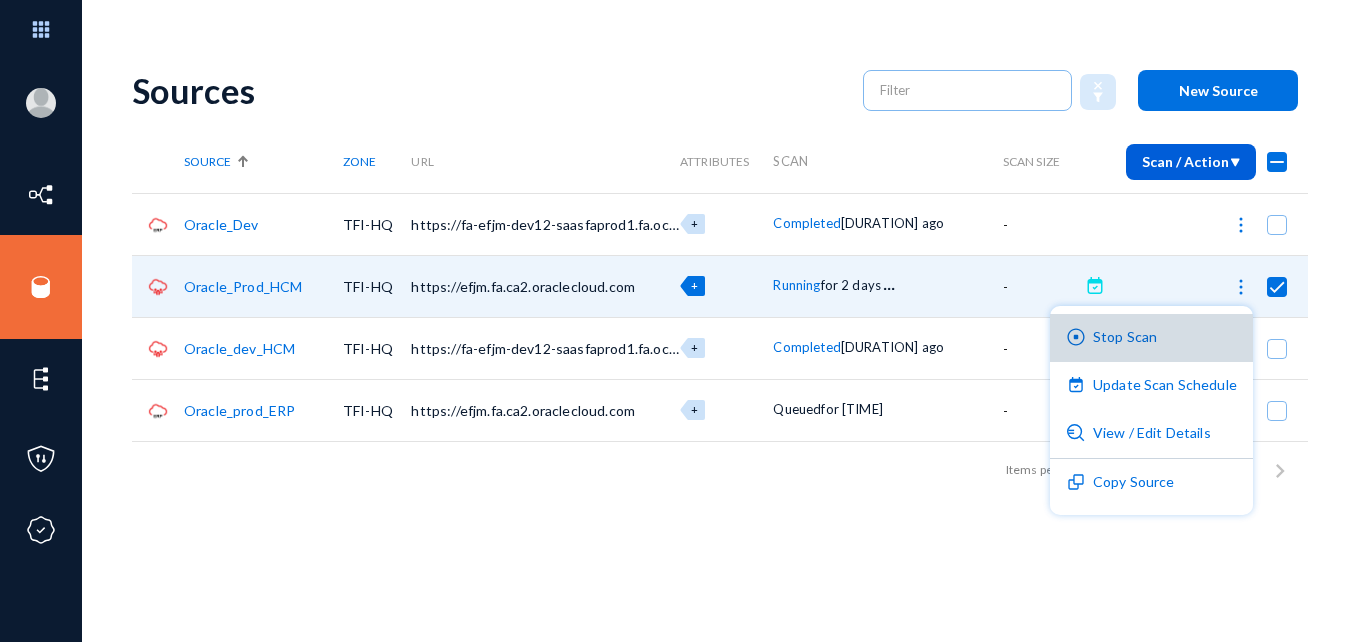 click on "Stop Scan" at bounding box center [1151, 338] 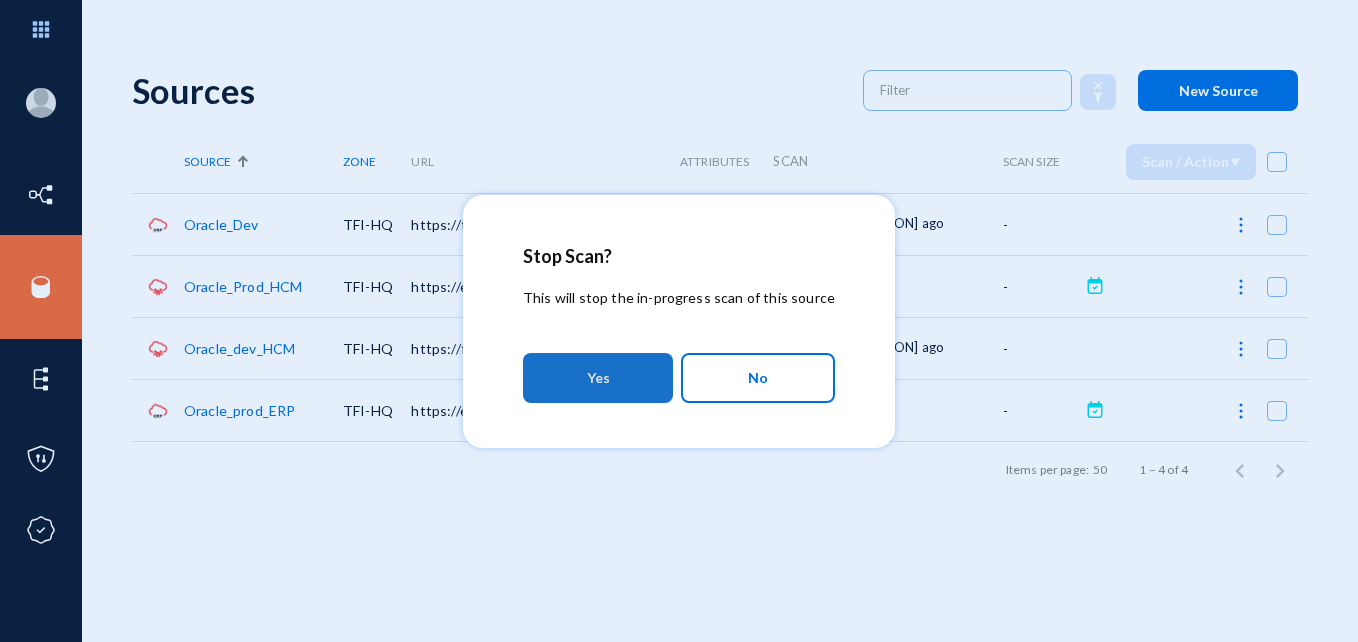 click on "Yes" at bounding box center (598, 378) 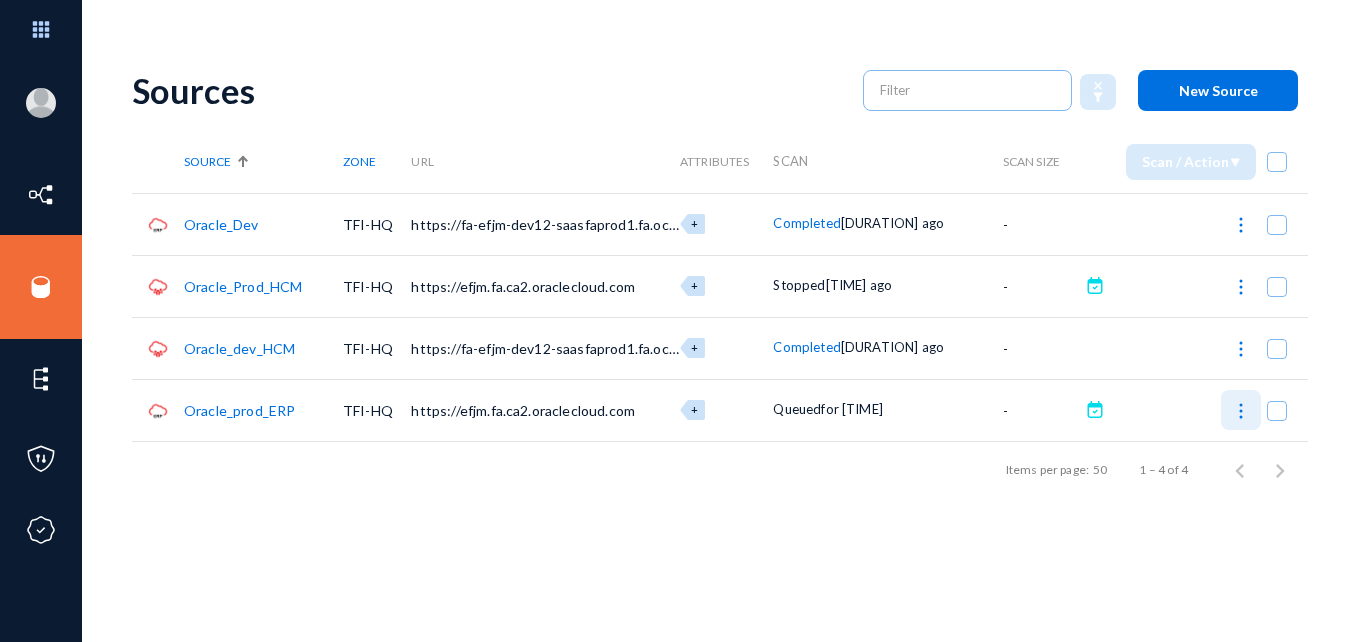 click at bounding box center (1241, 411) 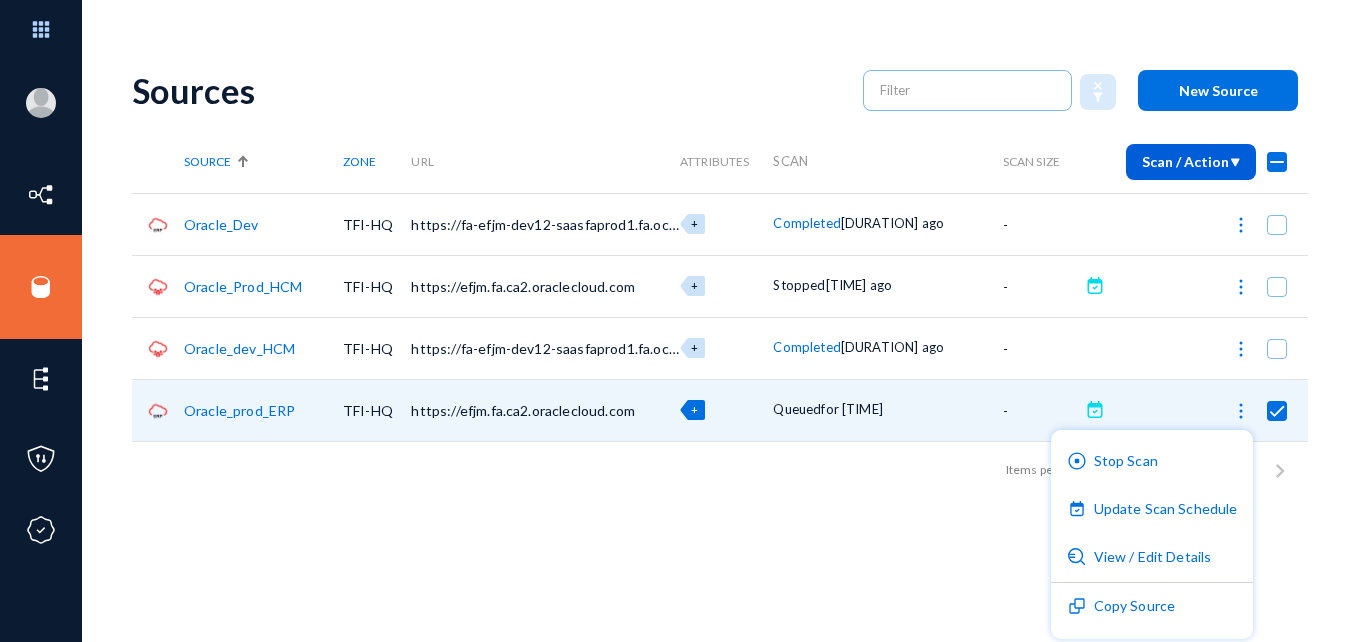 click at bounding box center (679, 321) 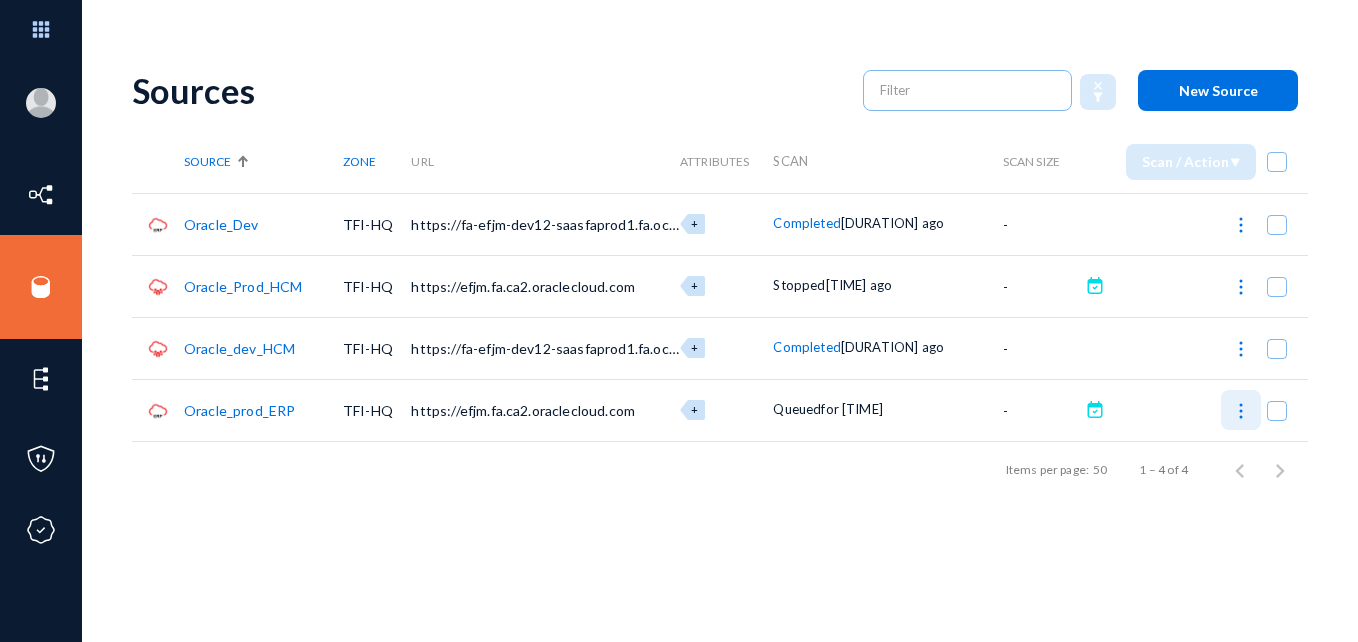 click at bounding box center (1241, 411) 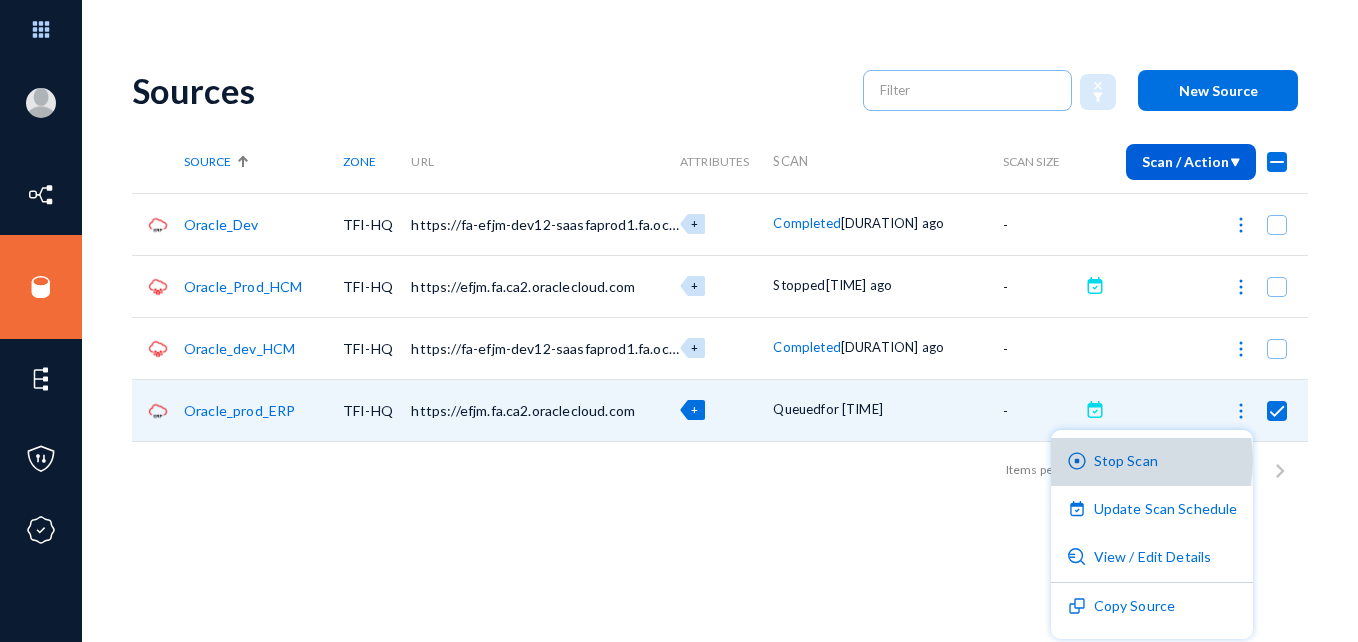 click on "Stop Scan" at bounding box center [1152, 462] 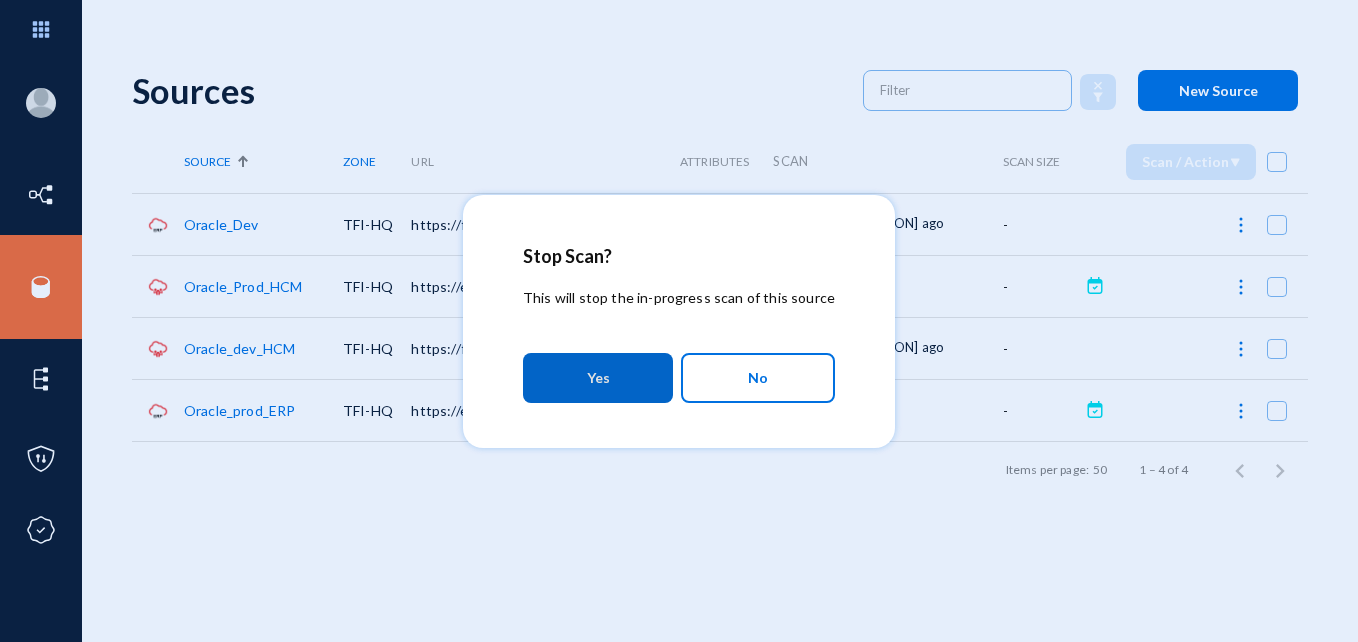click on "Yes" at bounding box center [598, 378] 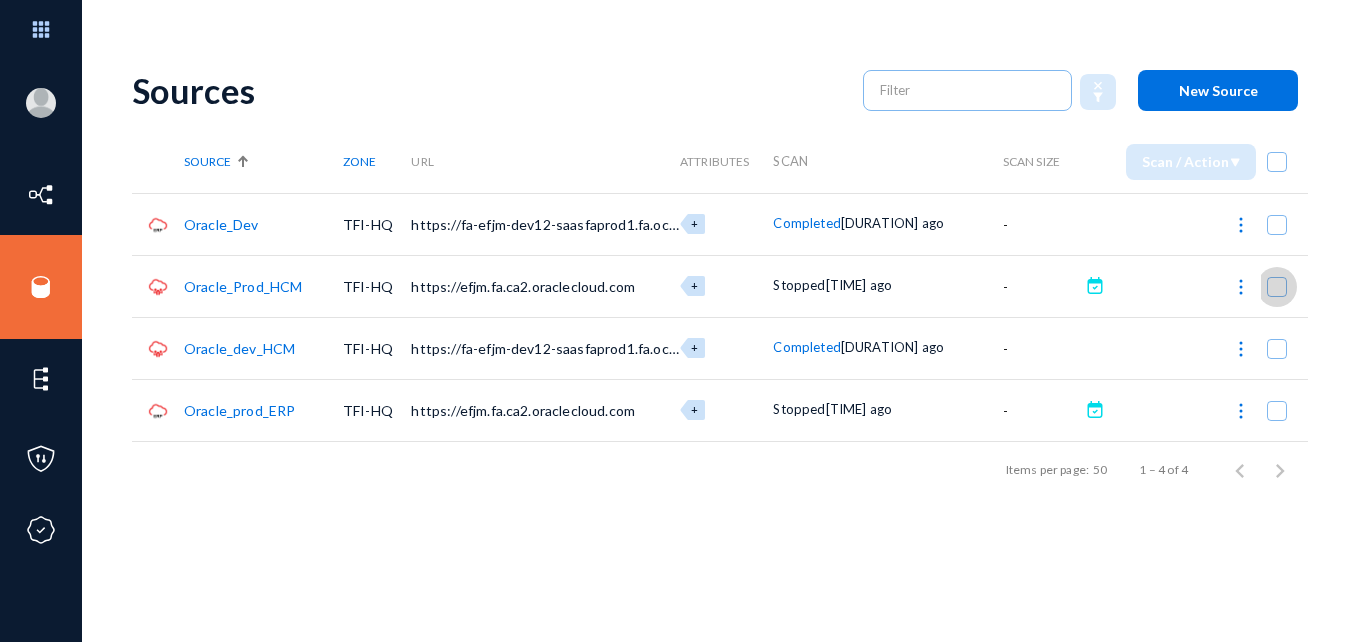 click at bounding box center (1277, 287) 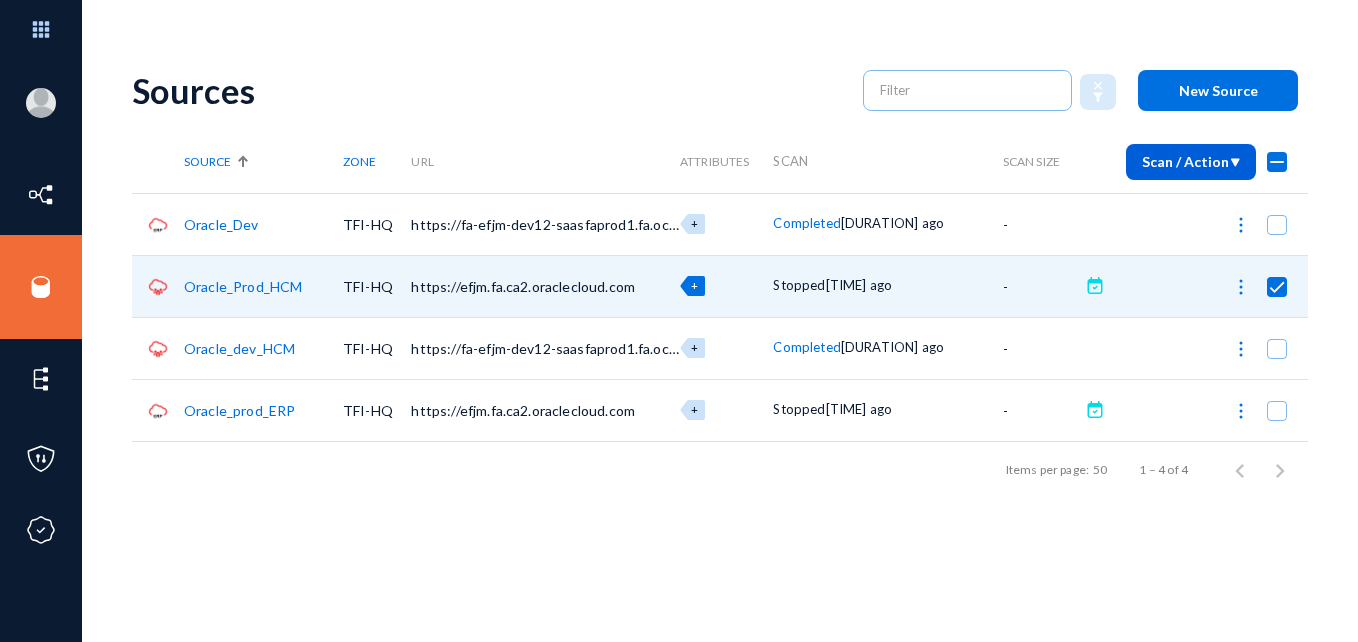 click at bounding box center [1277, 411] 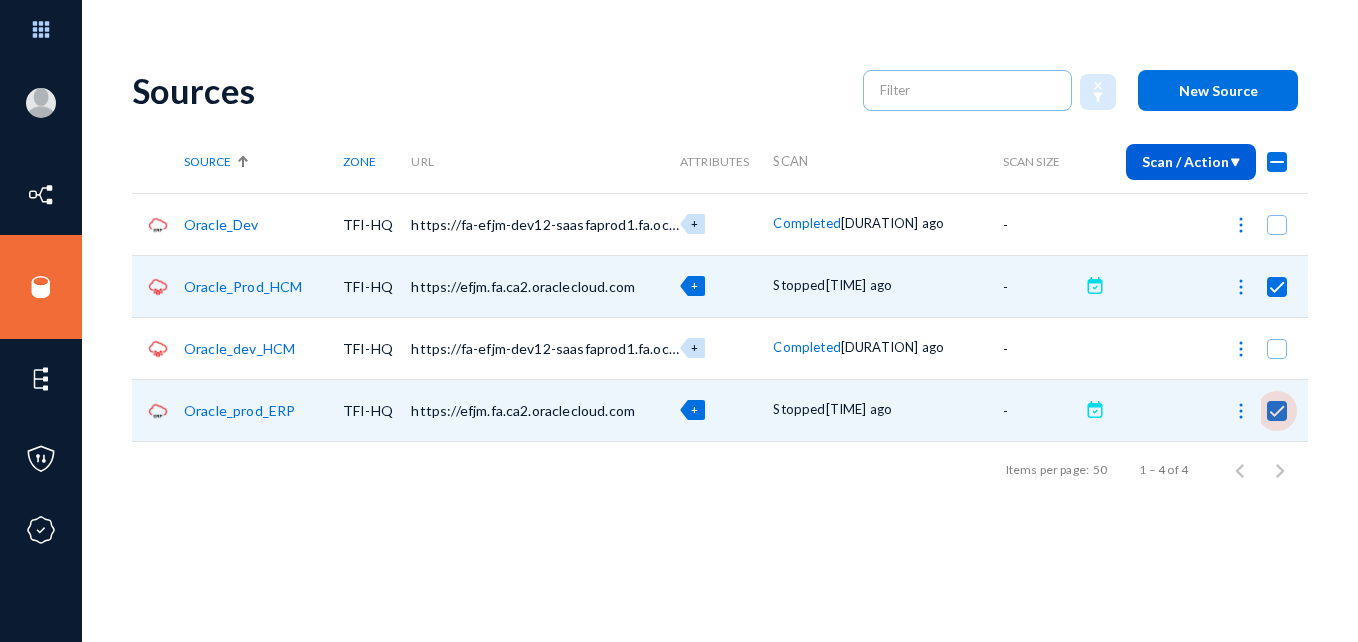 click at bounding box center [1277, 411] 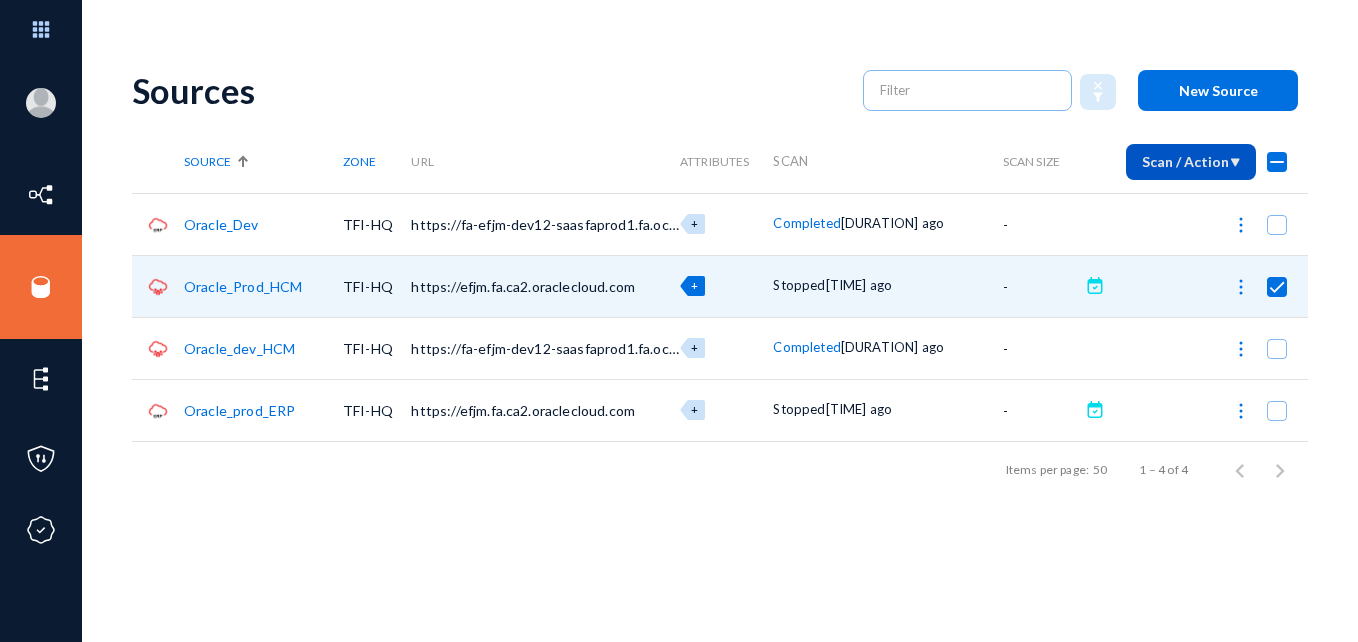click on "Scan / Action" at bounding box center (1191, 161) 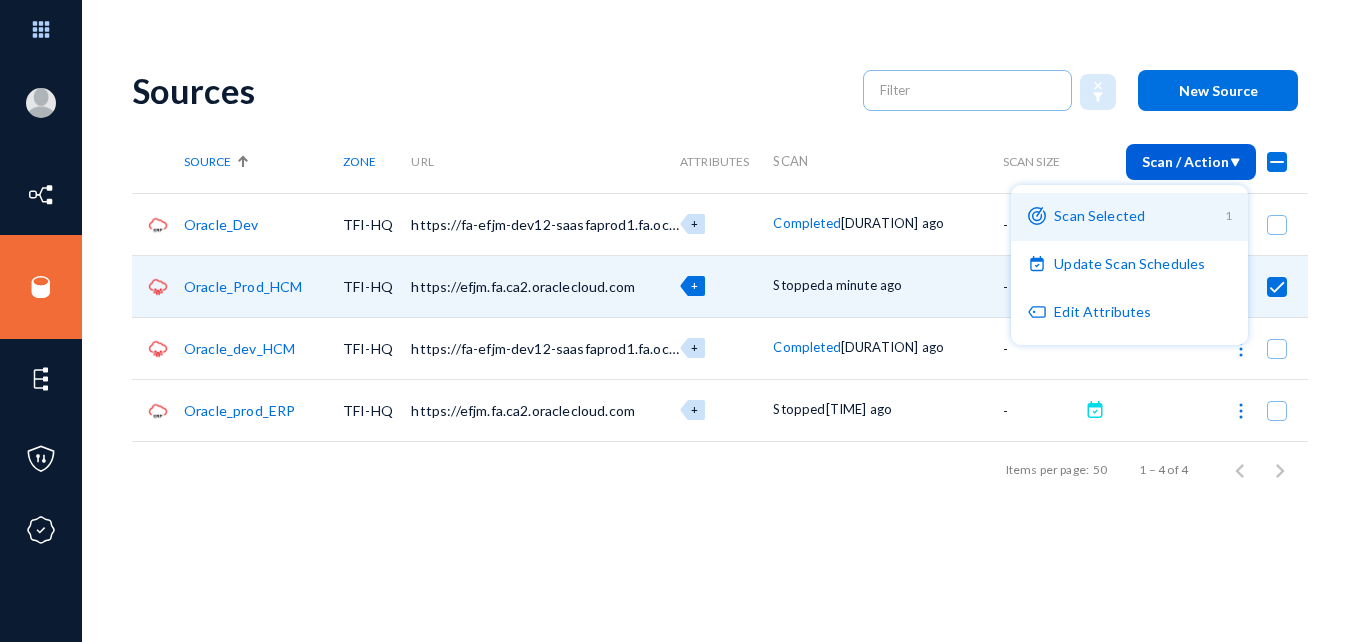 click on "Scan Selected  1" at bounding box center [1129, 217] 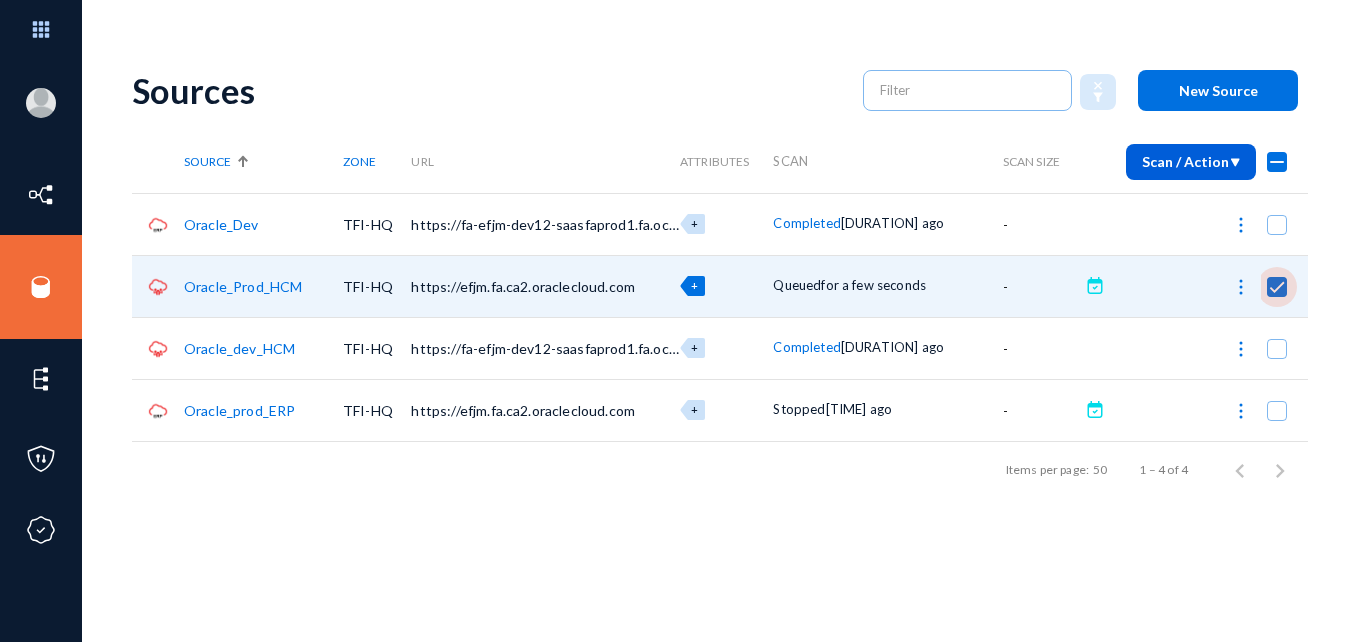 click at bounding box center [1277, 287] 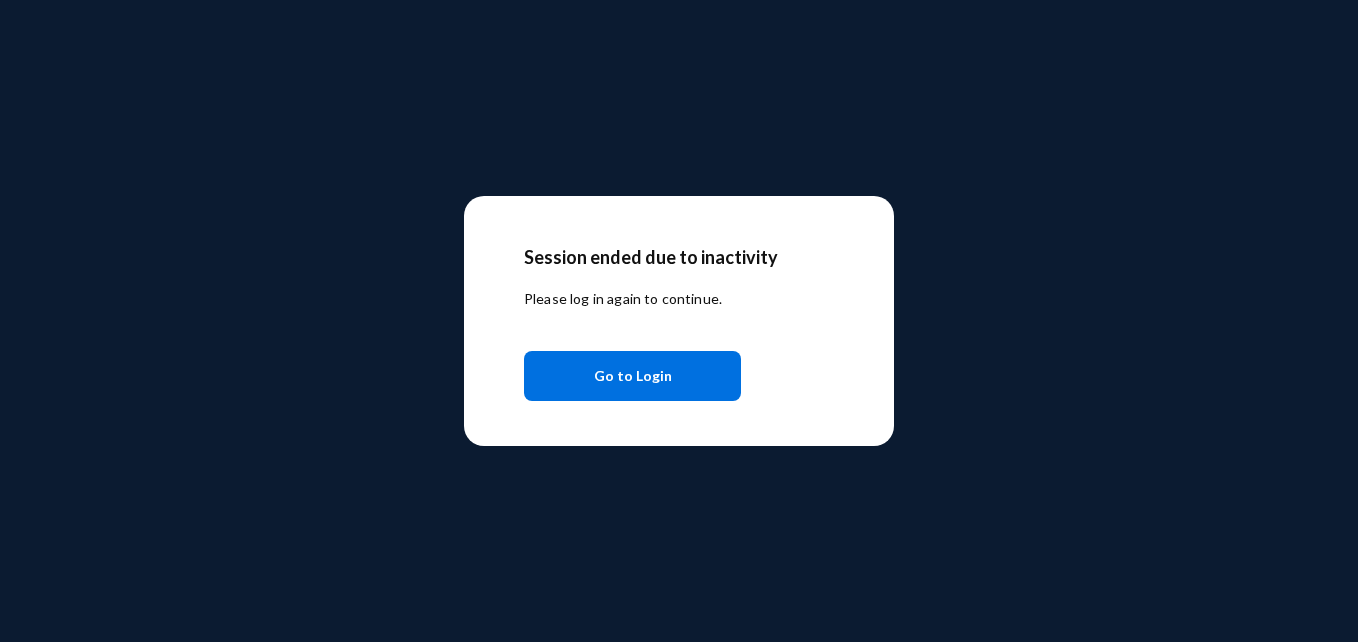 click on "Go to Login" at bounding box center (632, 376) 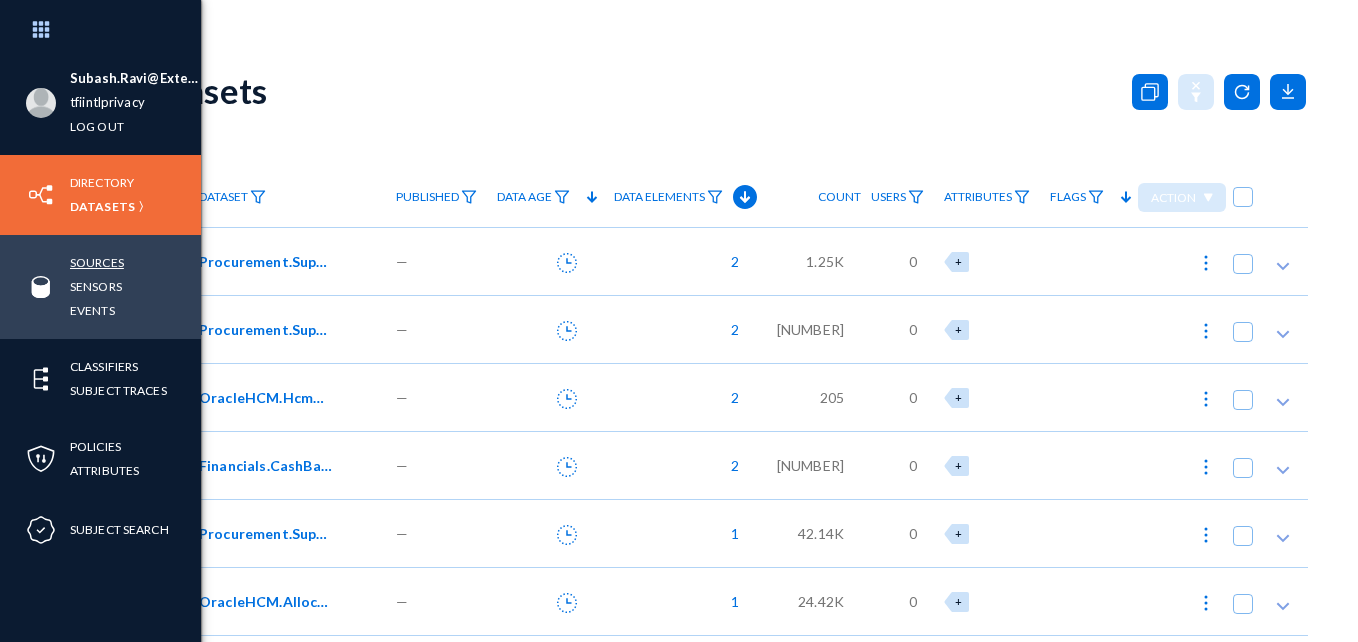 scroll, scrollTop: 0, scrollLeft: 0, axis: both 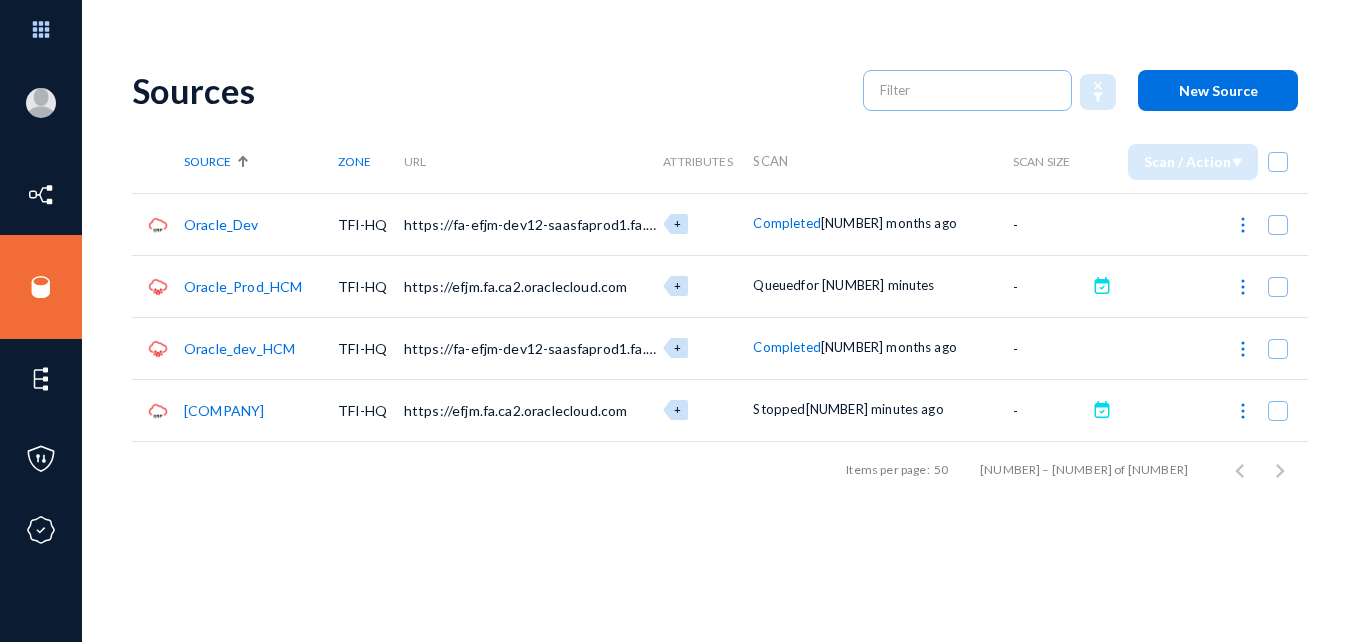 click on "Sources" at bounding box center [487, 90] 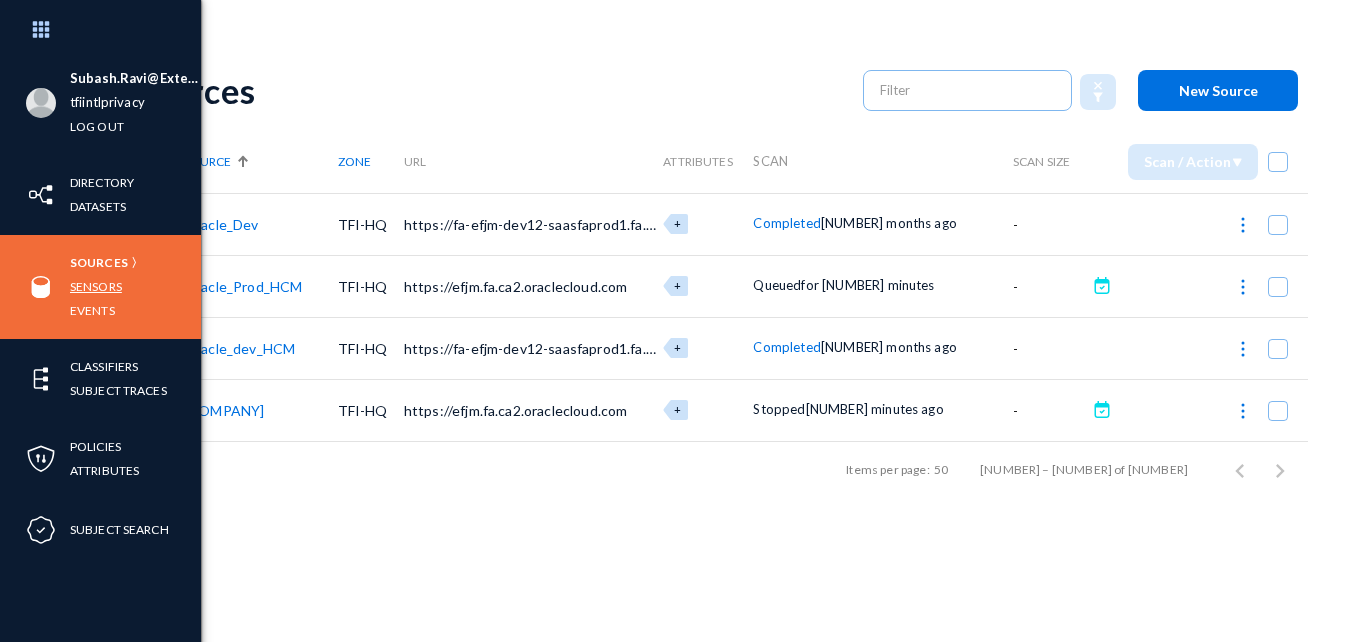 click on "Sensors" at bounding box center (96, 286) 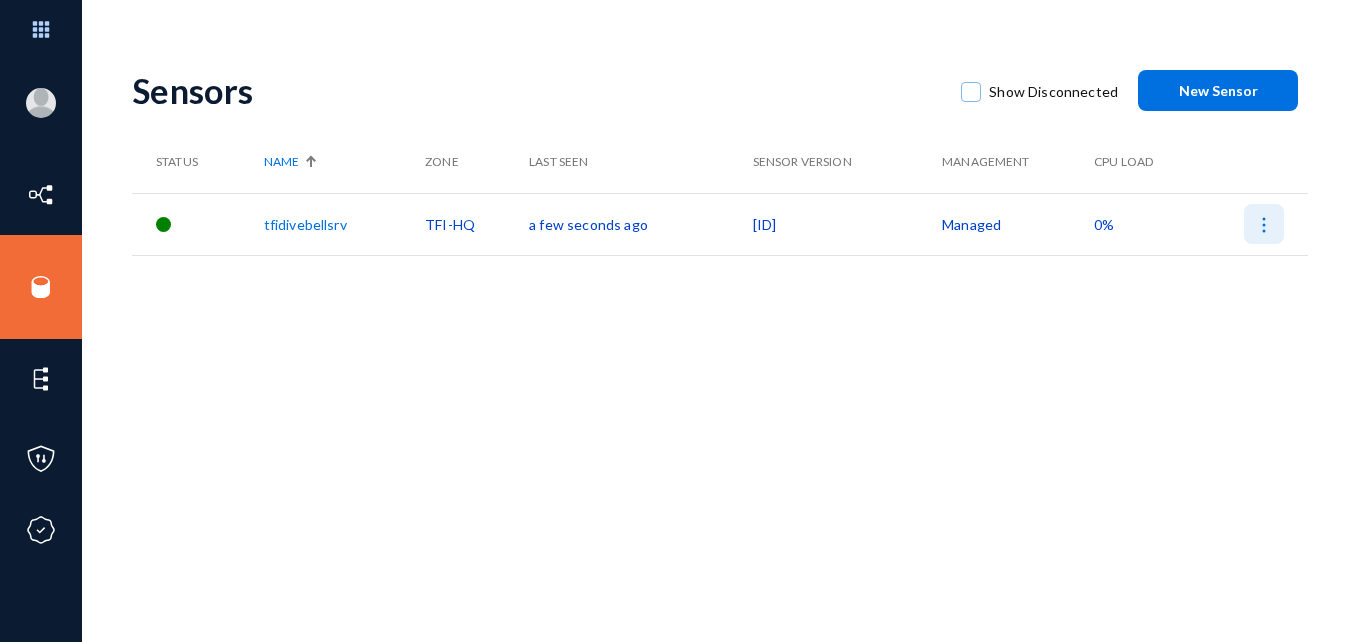 click at bounding box center (1264, 225) 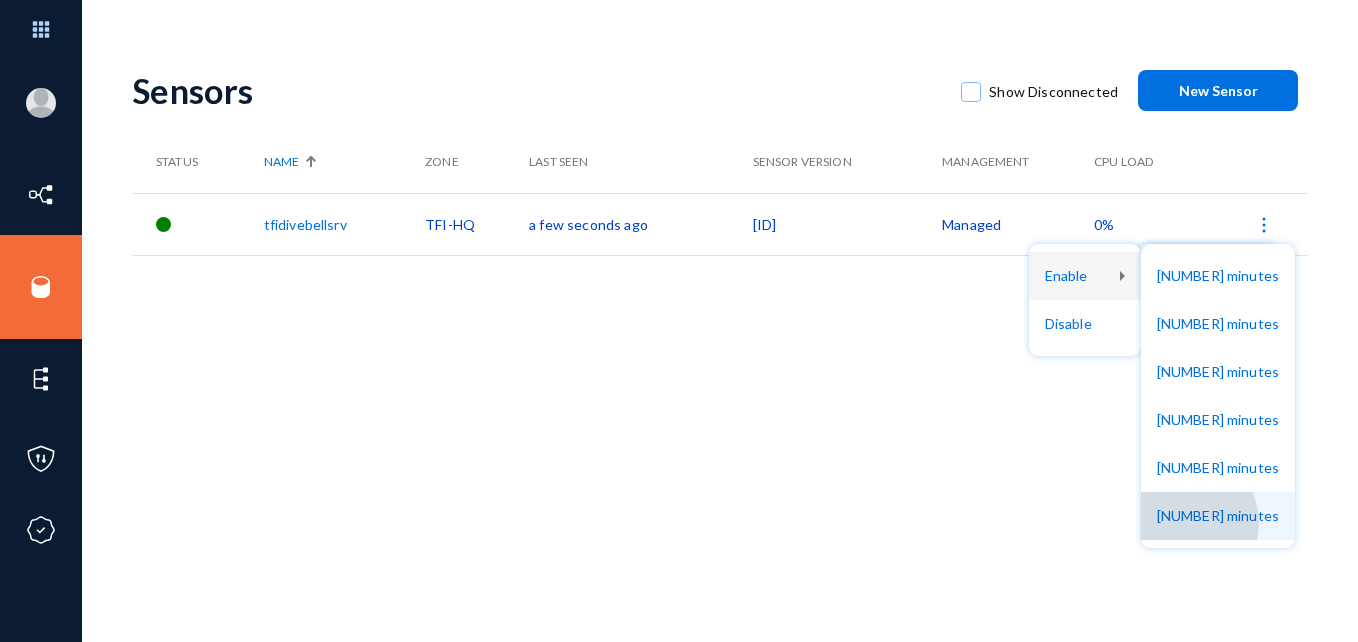 click on "[NUMBER] minutes" at bounding box center (1218, 516) 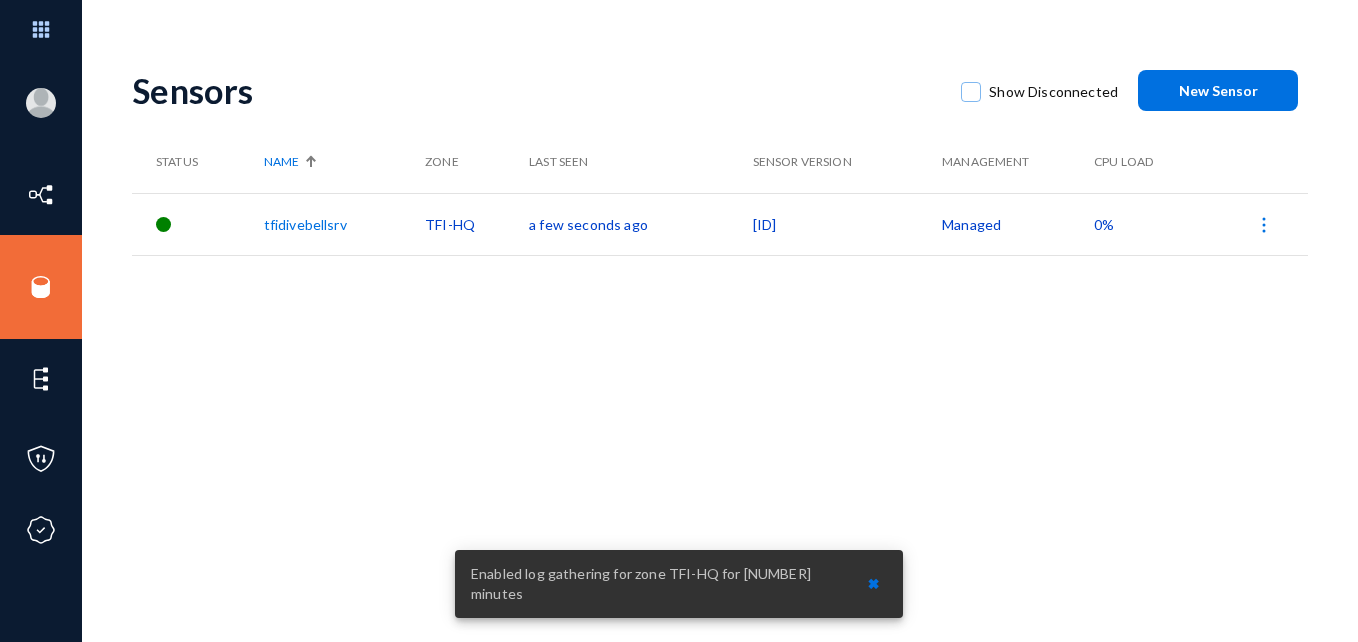 click on "Sensors   Show Disconnected  New Sensor Status Name Zone Last Seen Sensor Version Management CPU Load tfidivebellsrv TFI-HQ a few seconds ago  [SENSOR_ID]   Managed   0%" at bounding box center (679, 321) 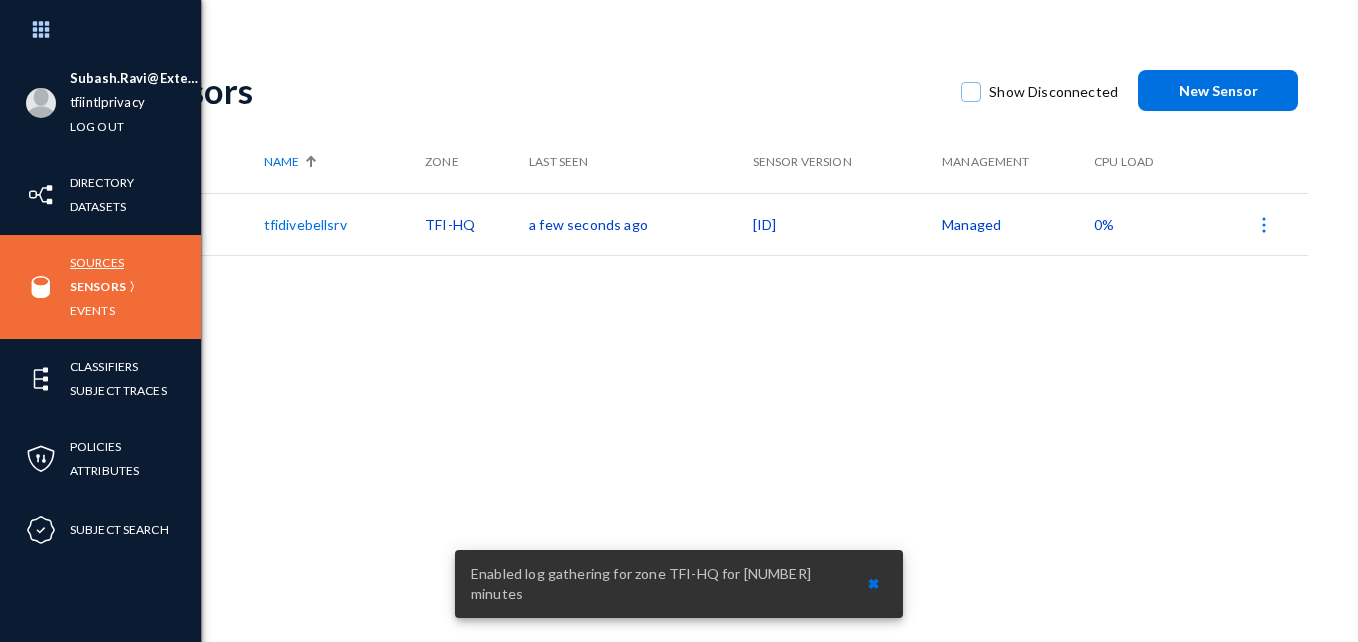 click on "Sources" at bounding box center [97, 262] 